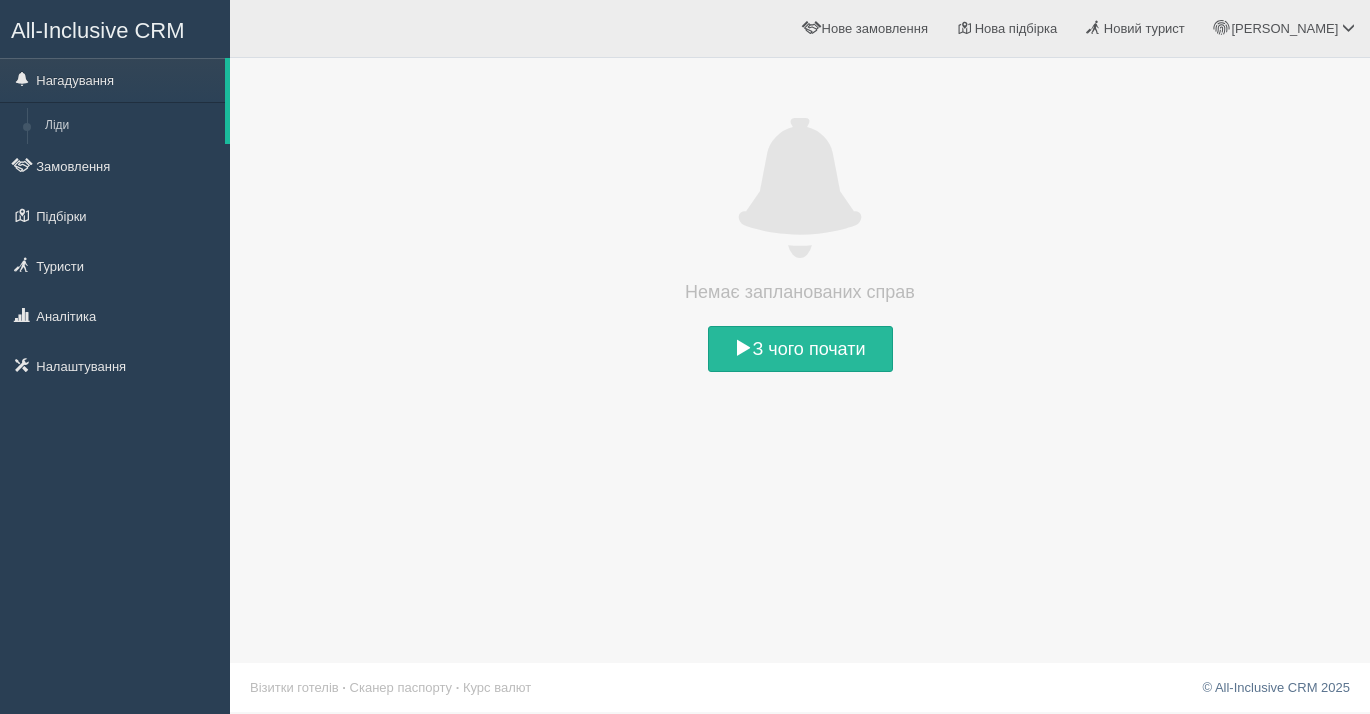 scroll, scrollTop: 0, scrollLeft: 0, axis: both 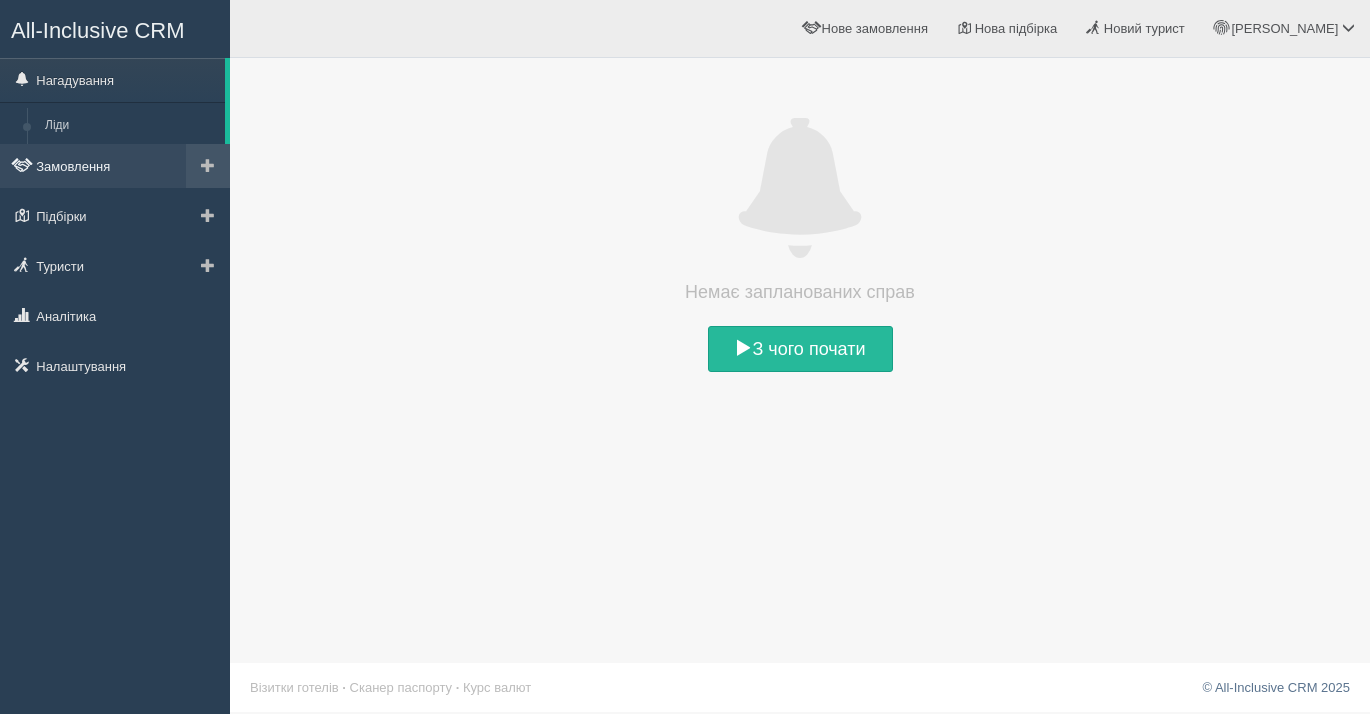 click on "Замовлення" at bounding box center (115, 166) 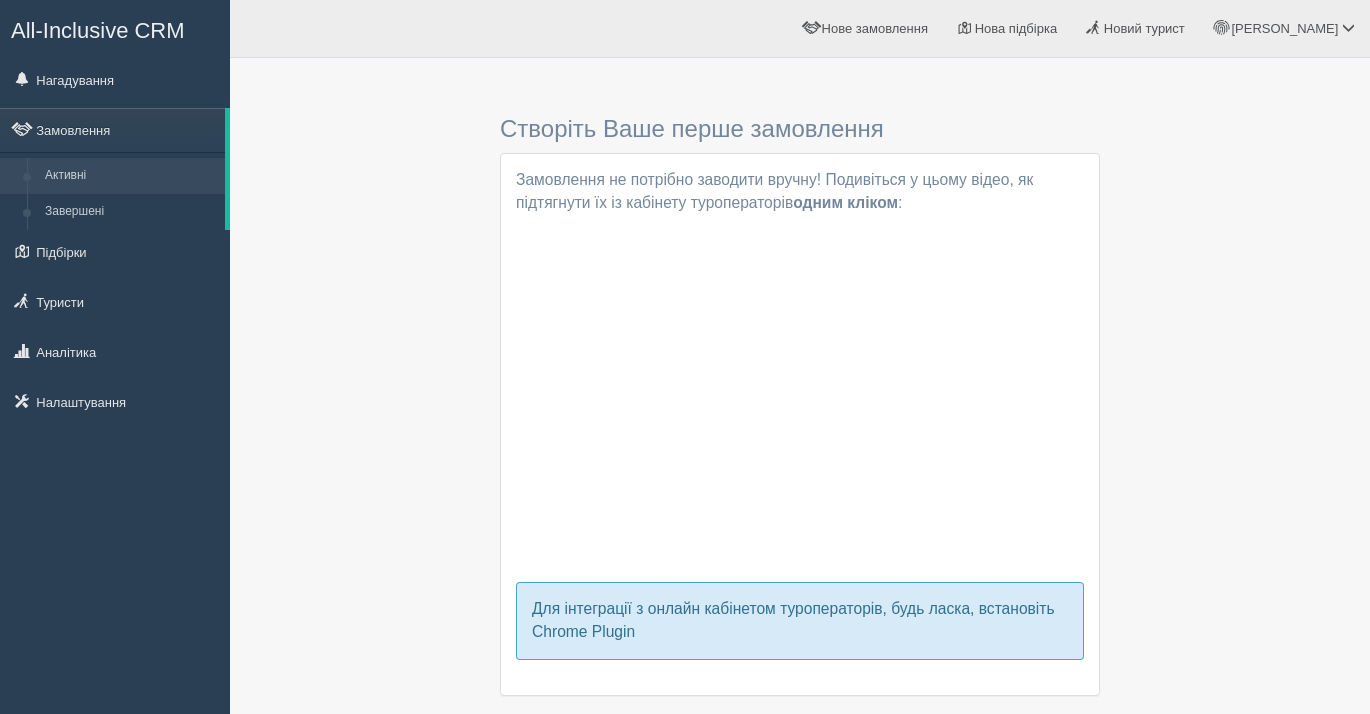 scroll, scrollTop: 0, scrollLeft: 0, axis: both 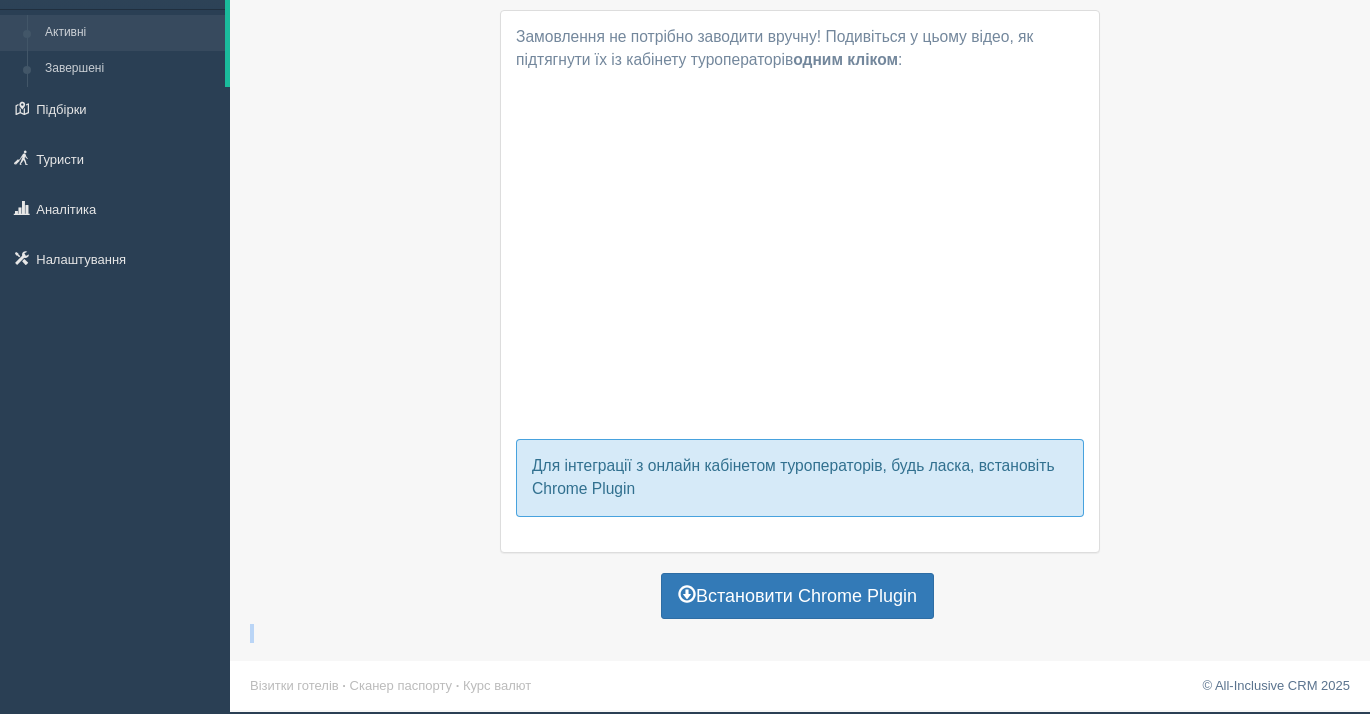 drag, startPoint x: 1108, startPoint y: 671, endPoint x: 1108, endPoint y: 725, distance: 54 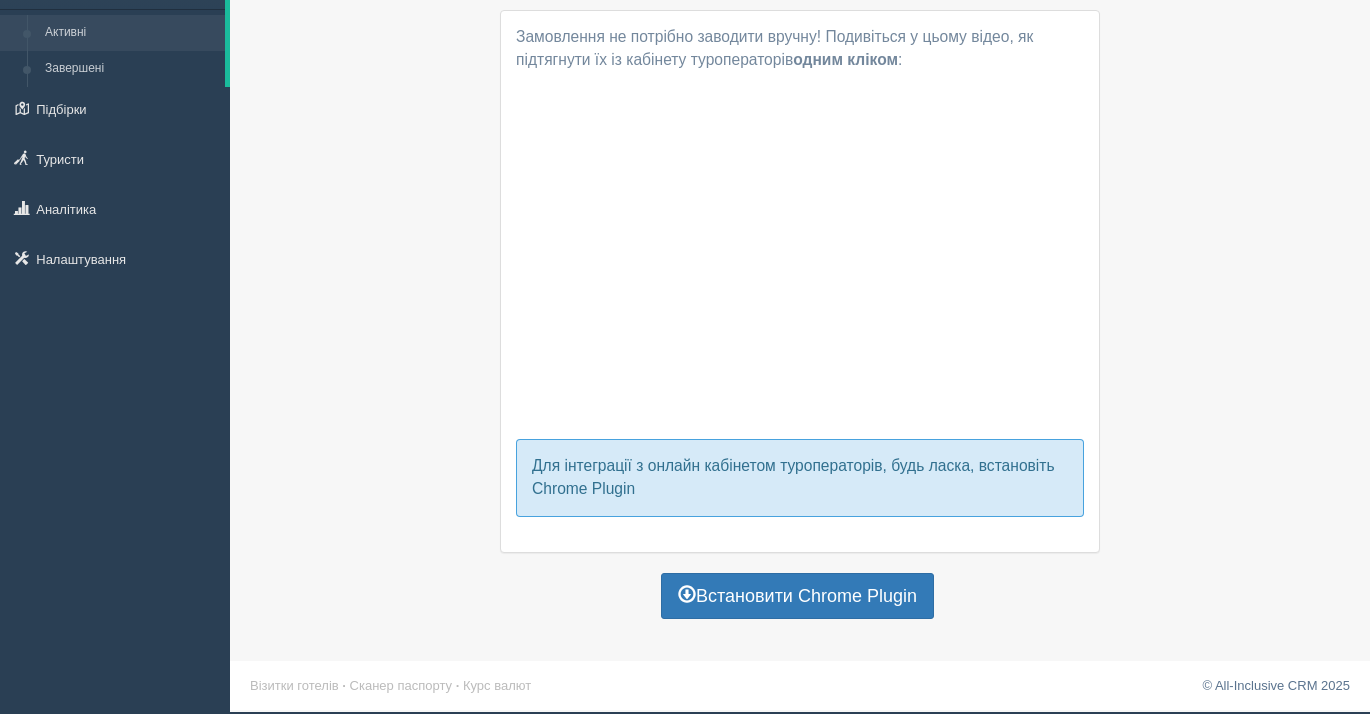 click on "Створіть Ваше перше замовлення
Замовлення не потрібно заводити вручну! Подивіться у цьому відео, як підтягнути їх із кабінету туроператорів  одним кліком  :
Для інтеграції з онлайн кабінетом туроператорів, будь ласка, встановіть Chrome Plugin
Встановити Chrome Plugin" at bounding box center [800, 274] 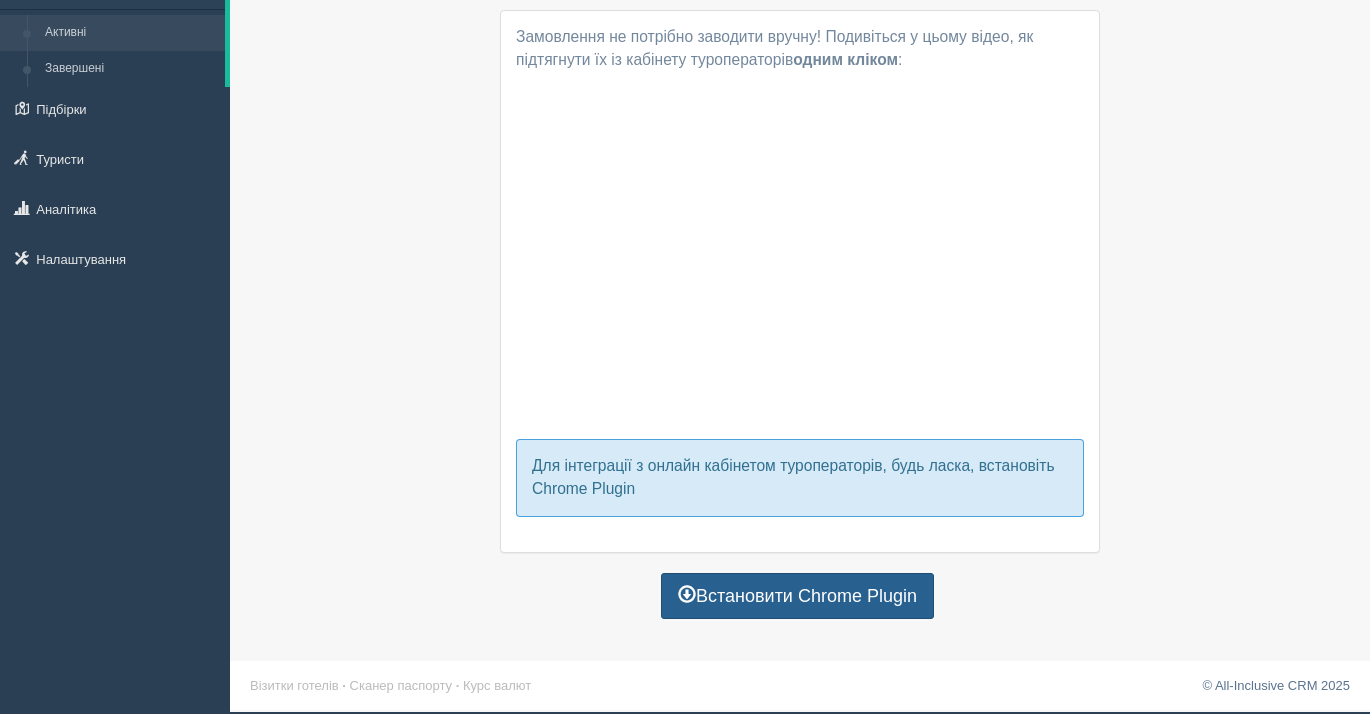 click on "Встановити Chrome Plugin" at bounding box center [797, 596] 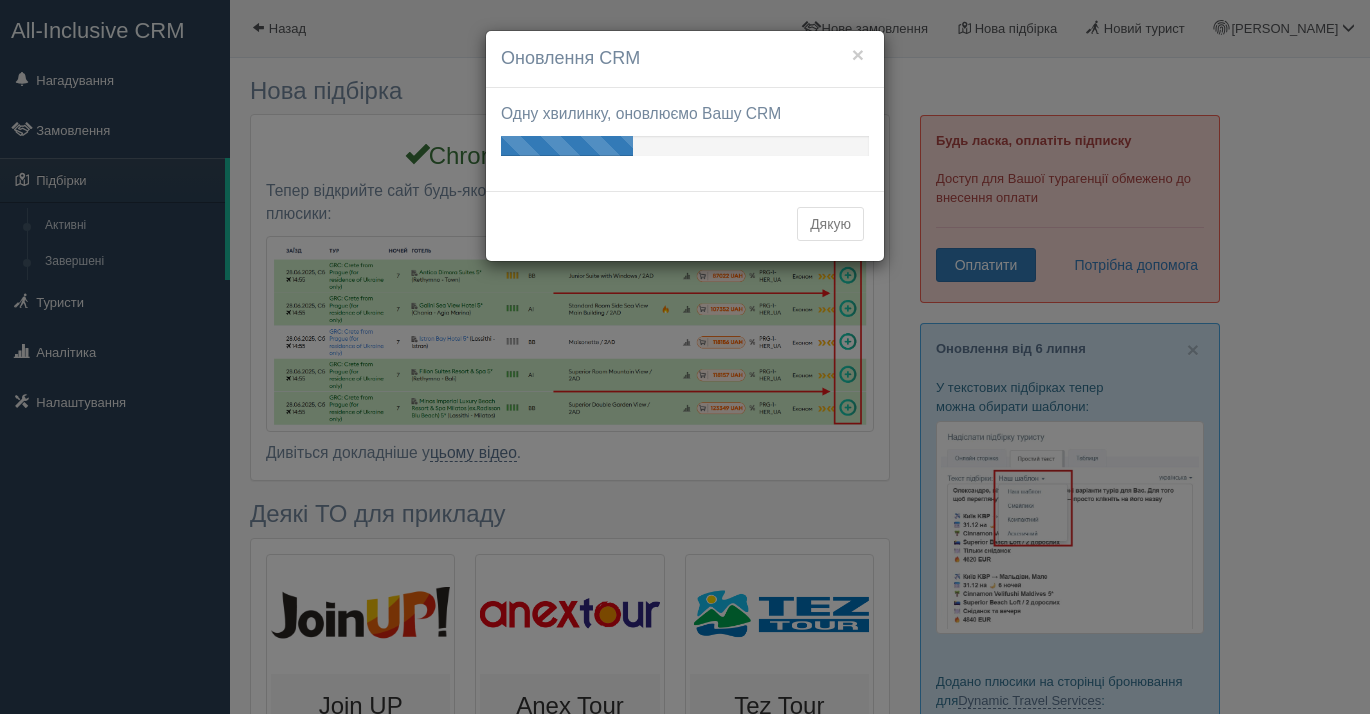 scroll, scrollTop: 0, scrollLeft: 0, axis: both 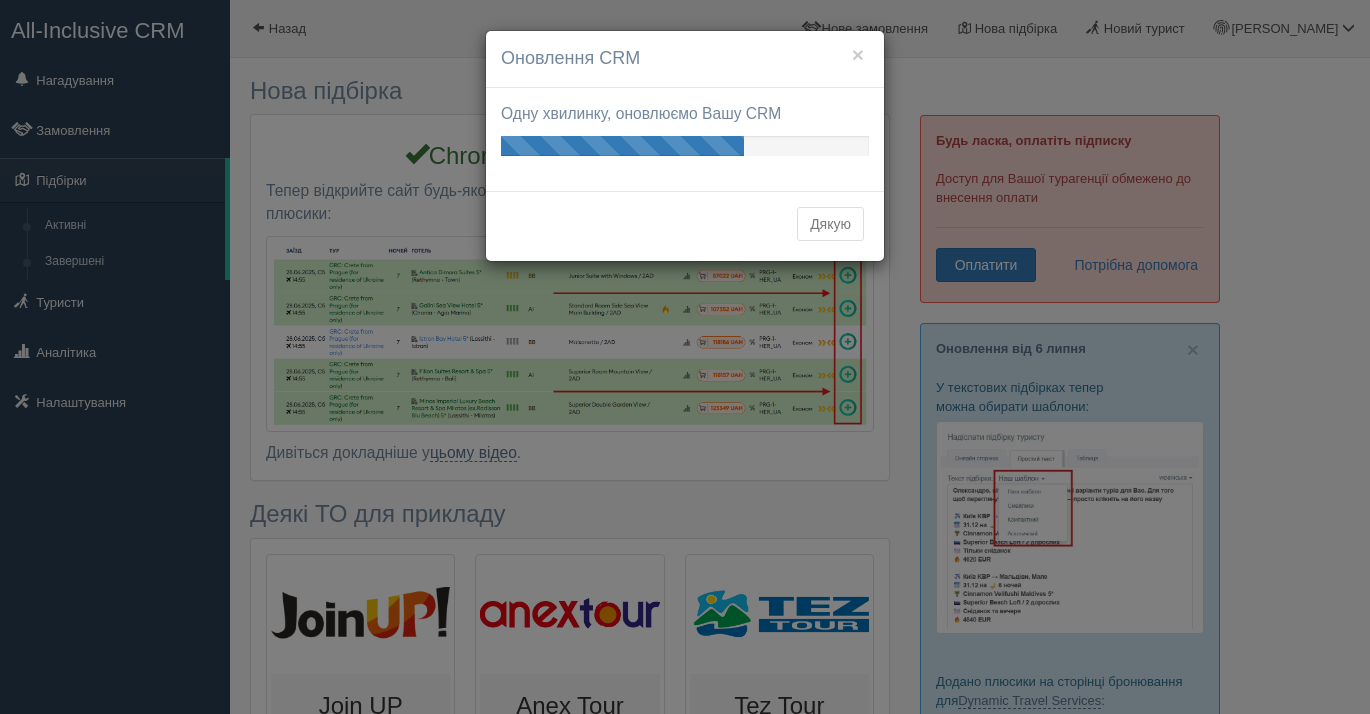 click on "Дякую" at bounding box center (830, 224) 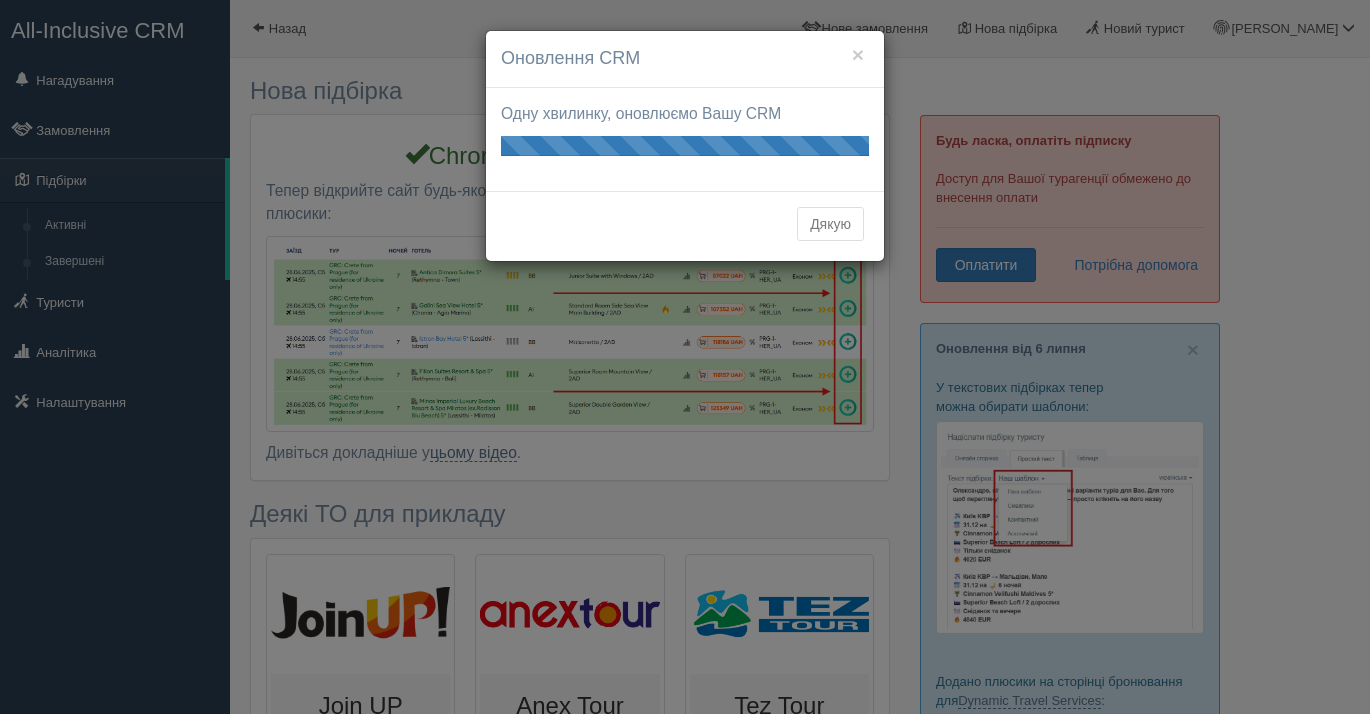 click on "Дякую" at bounding box center (830, 224) 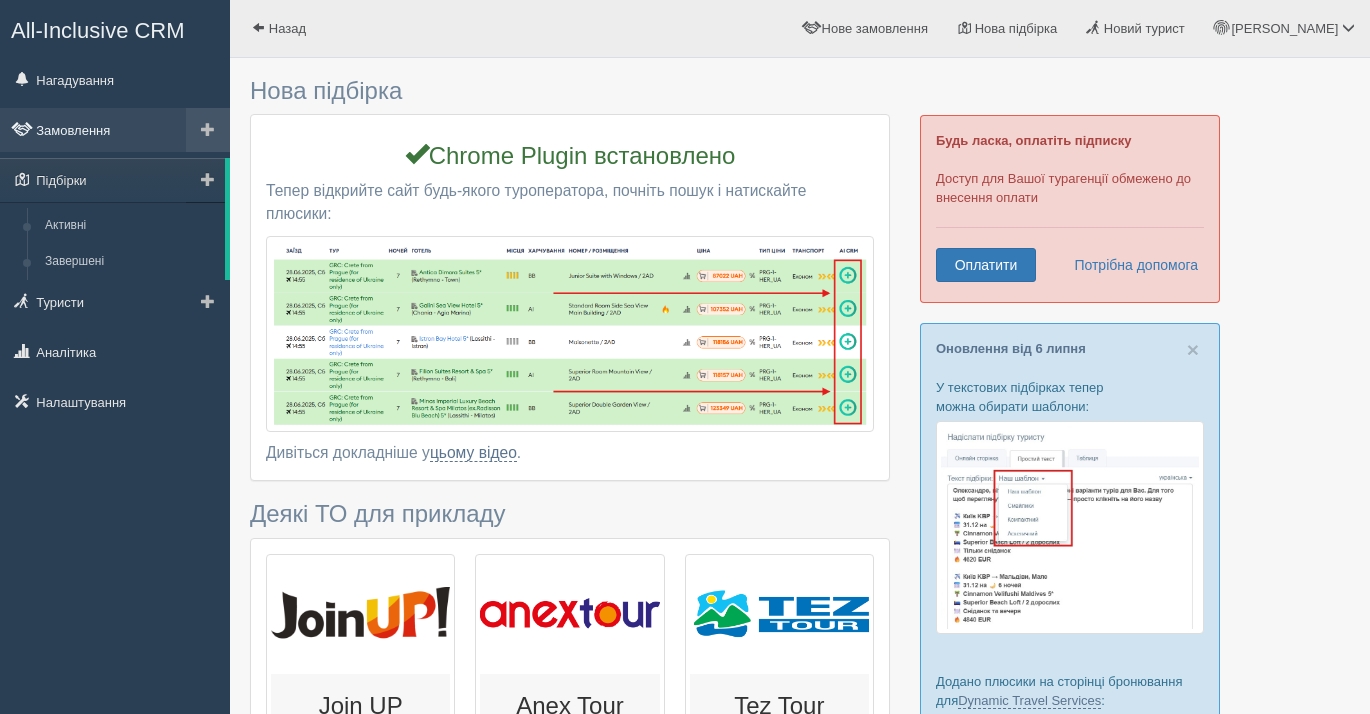 click on "Замовлення" at bounding box center [115, 130] 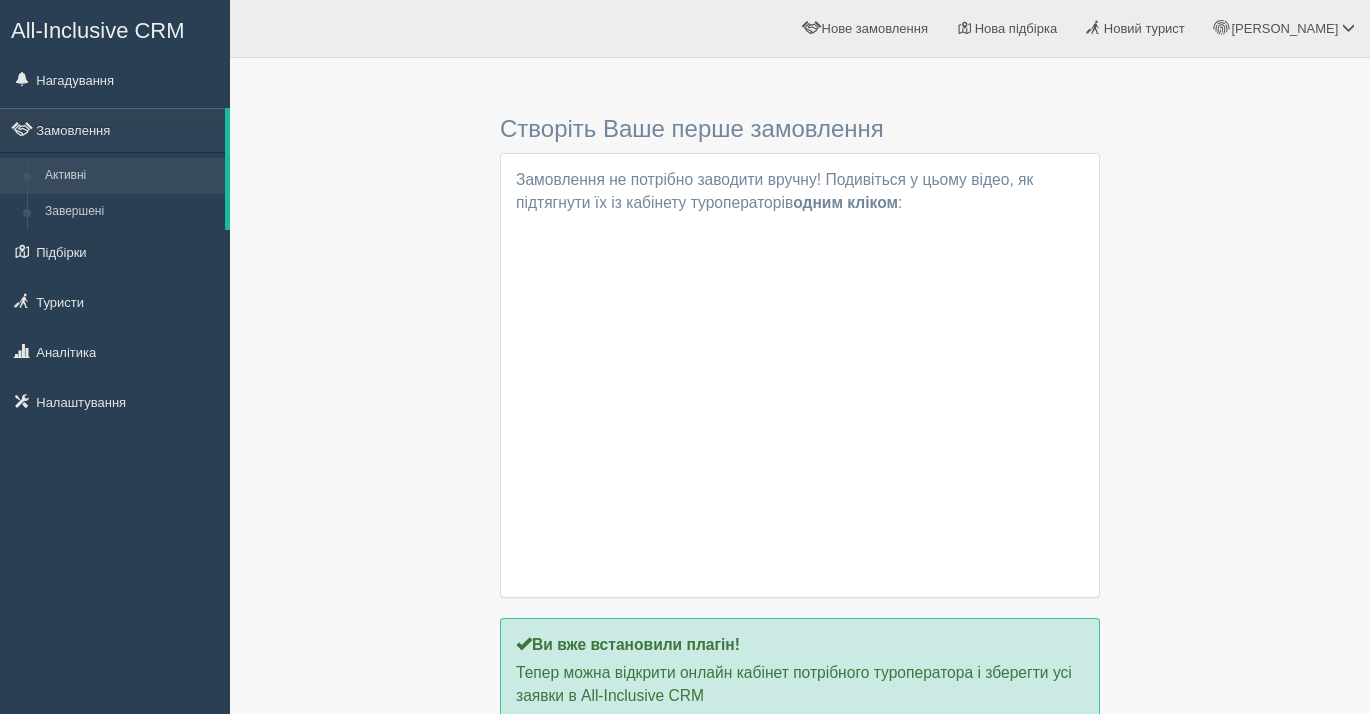 scroll, scrollTop: 0, scrollLeft: 0, axis: both 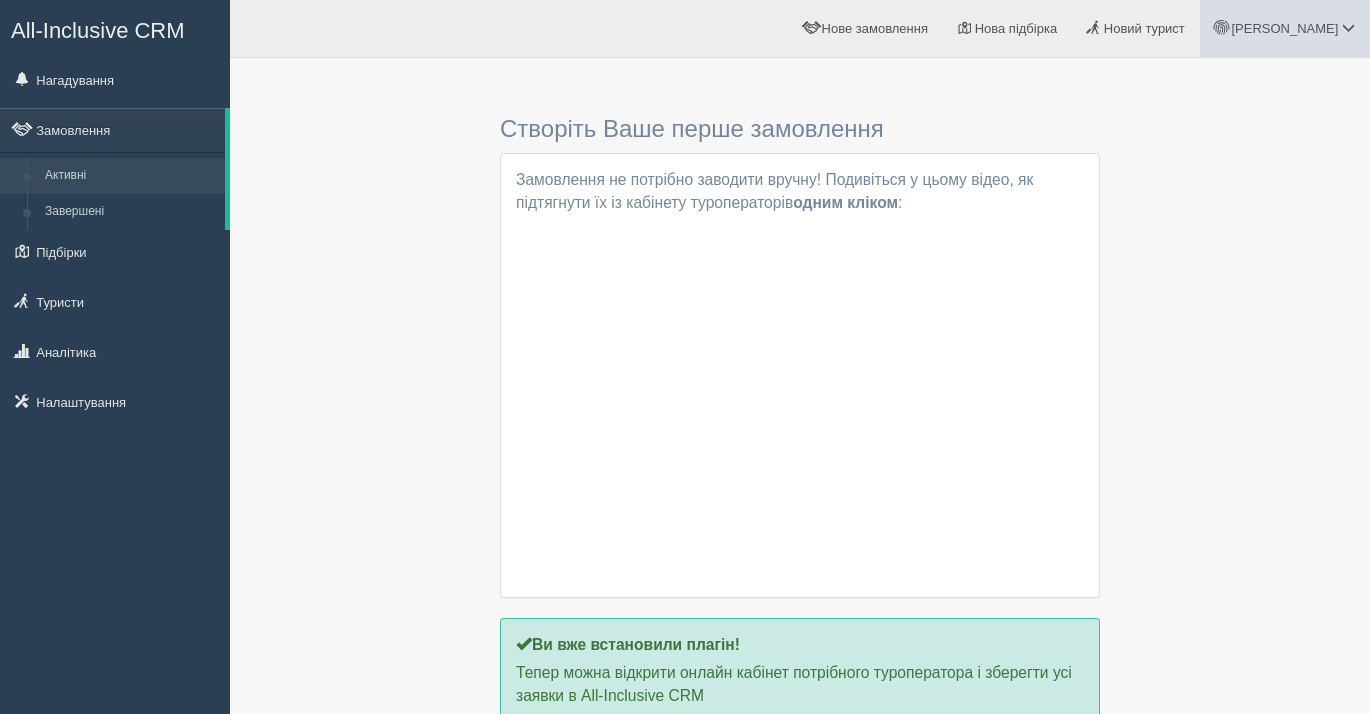 click on "[PERSON_NAME]" at bounding box center [1284, 28] 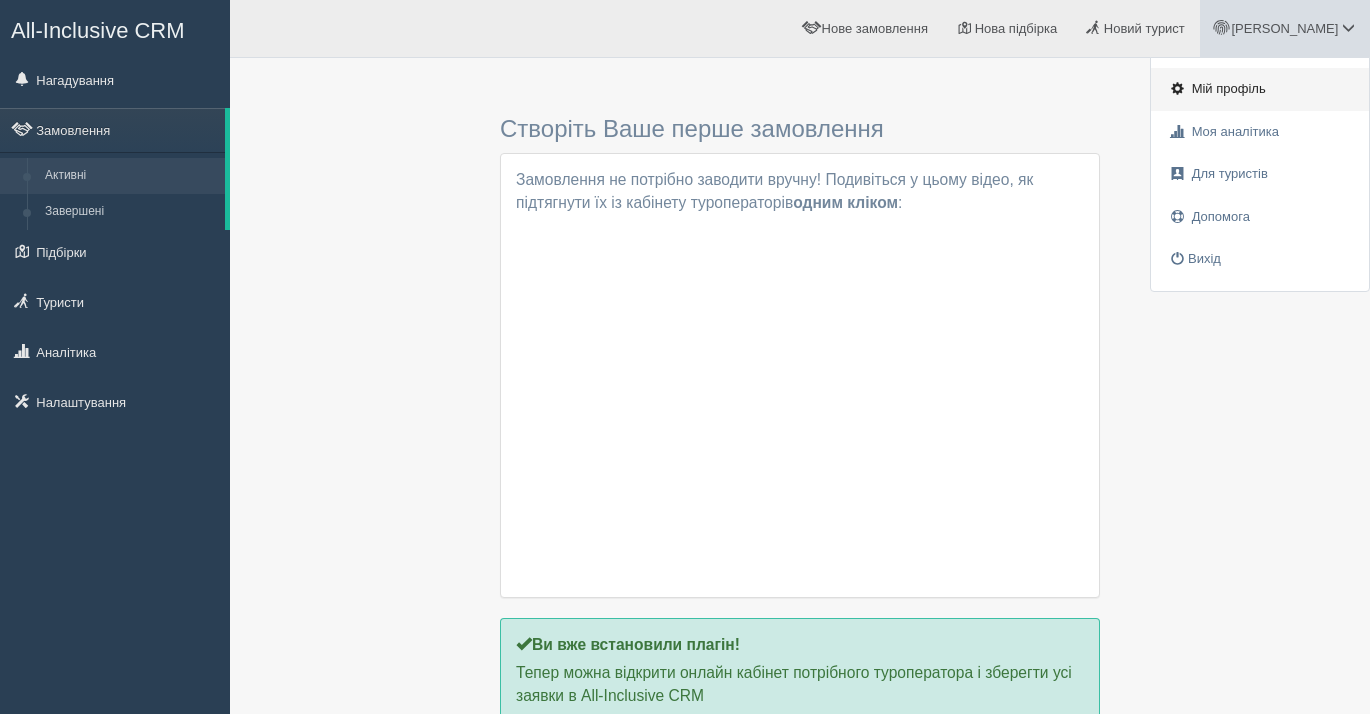 click on "Мій профіль" at bounding box center (1260, 89) 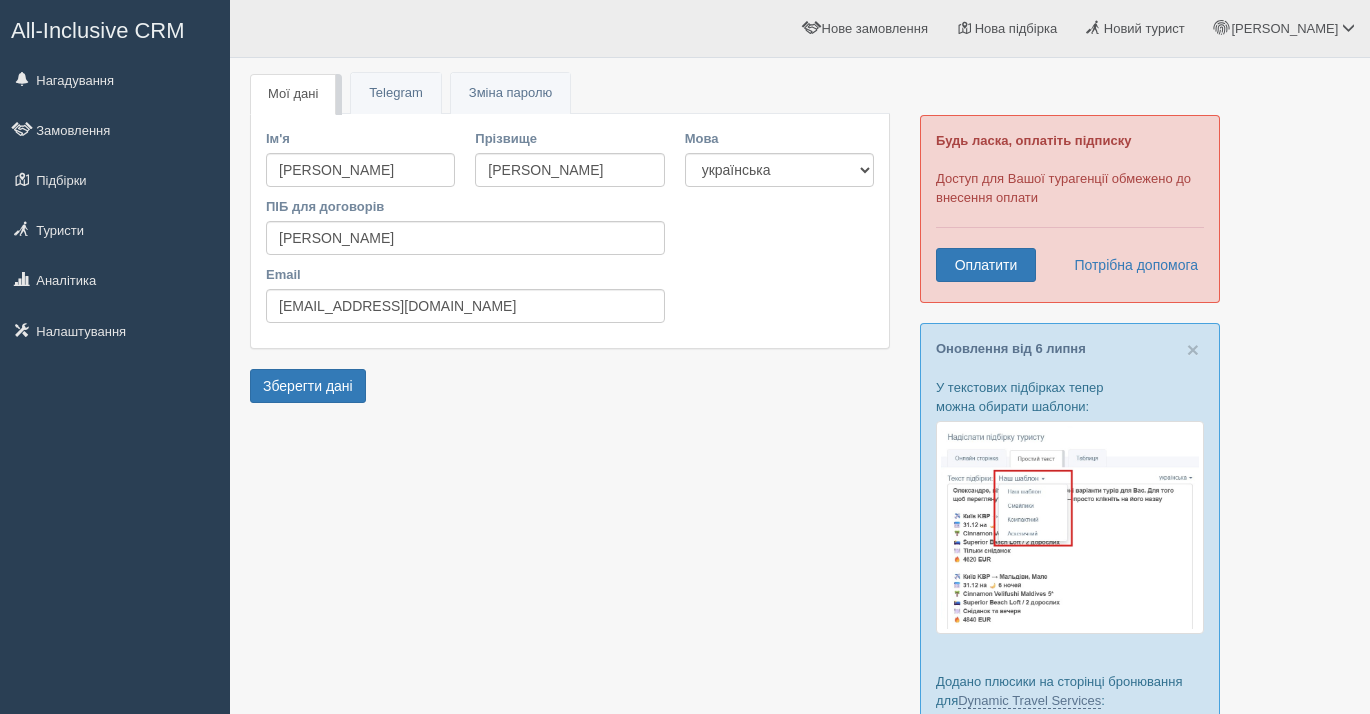 scroll, scrollTop: 0, scrollLeft: 0, axis: both 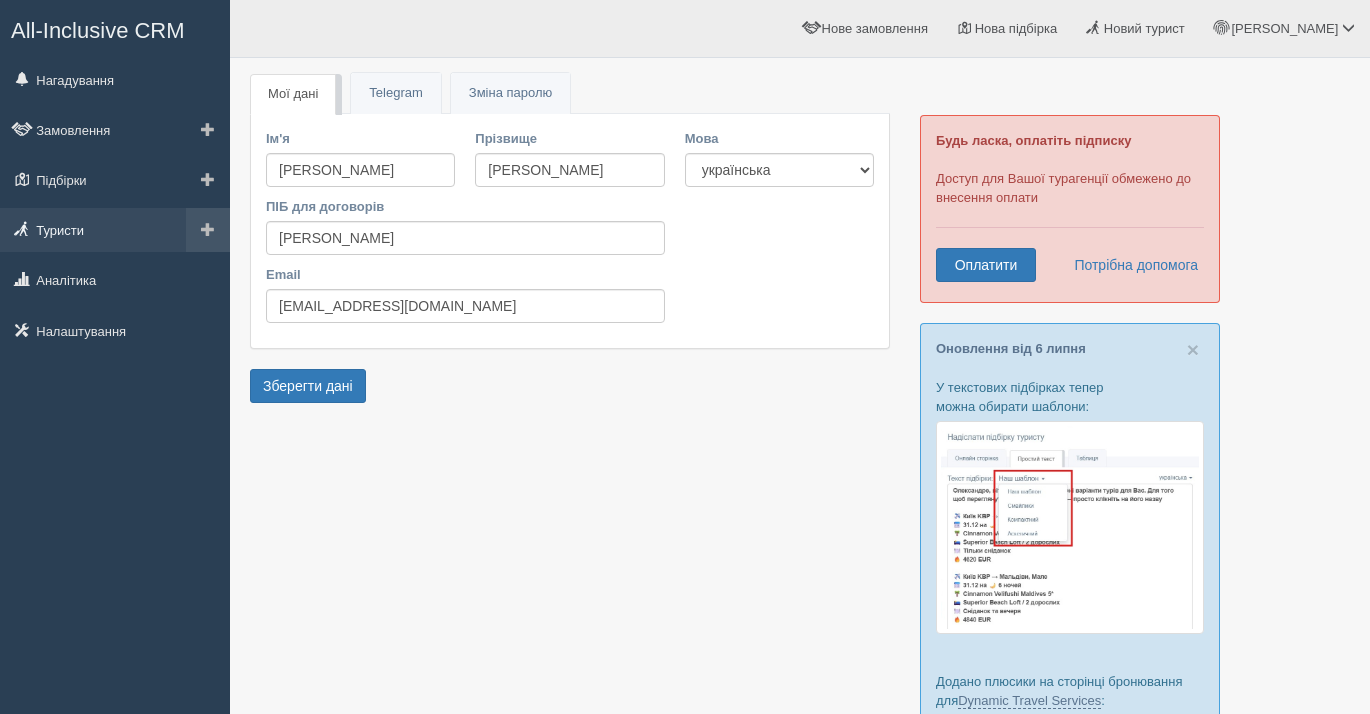 click on "Туристи" at bounding box center [115, 230] 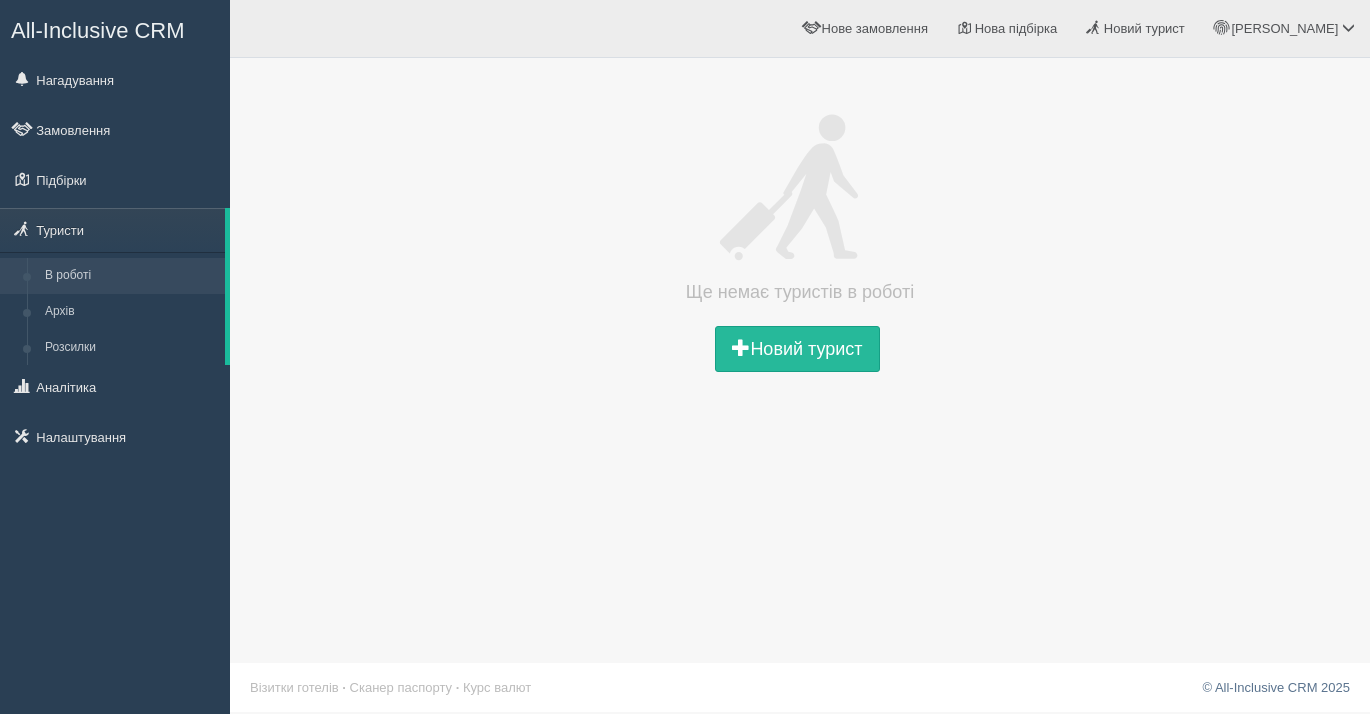 scroll, scrollTop: 0, scrollLeft: 0, axis: both 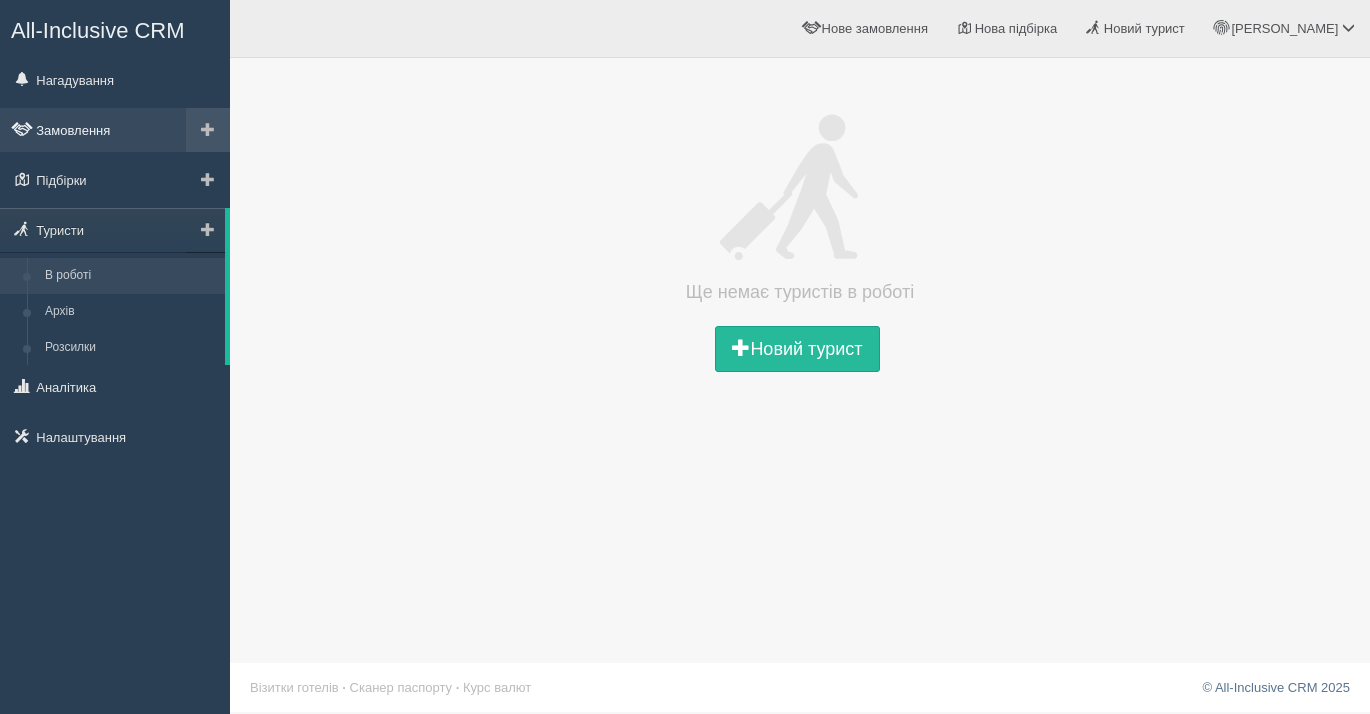 click on "Замовлення" at bounding box center (115, 130) 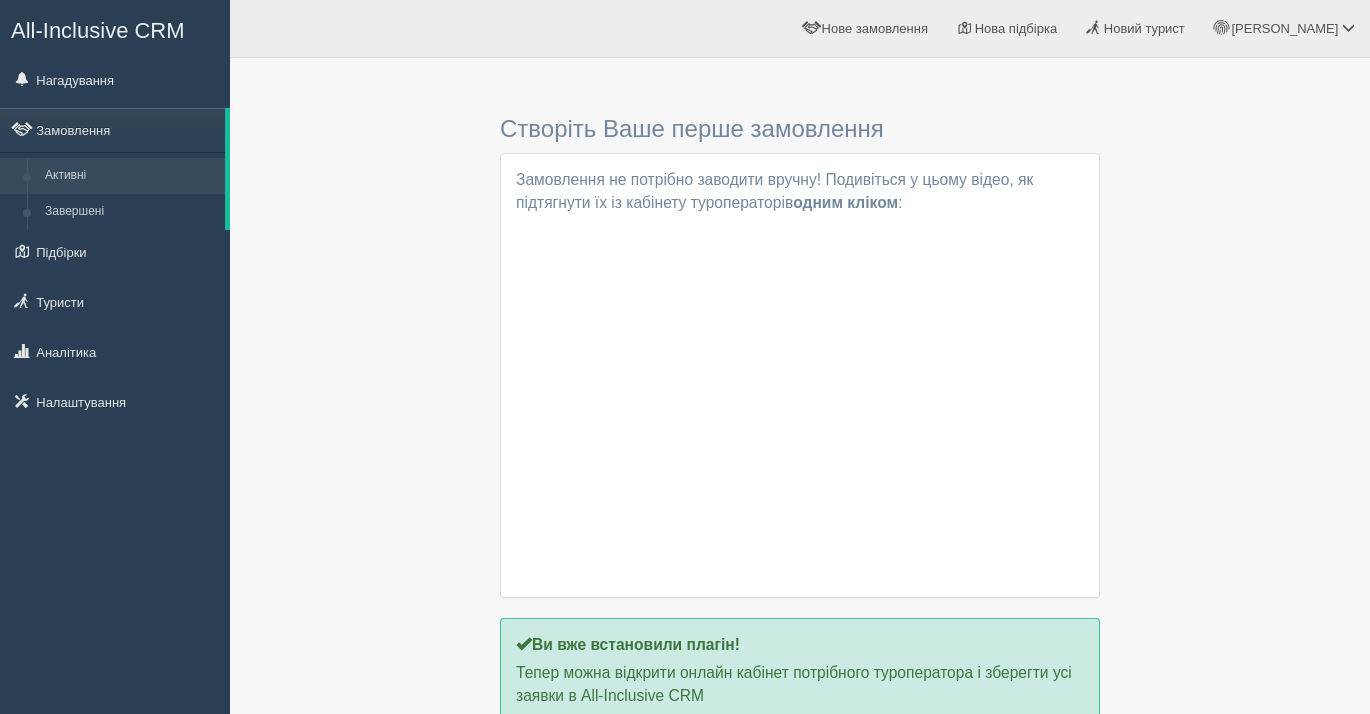 scroll, scrollTop: 0, scrollLeft: 0, axis: both 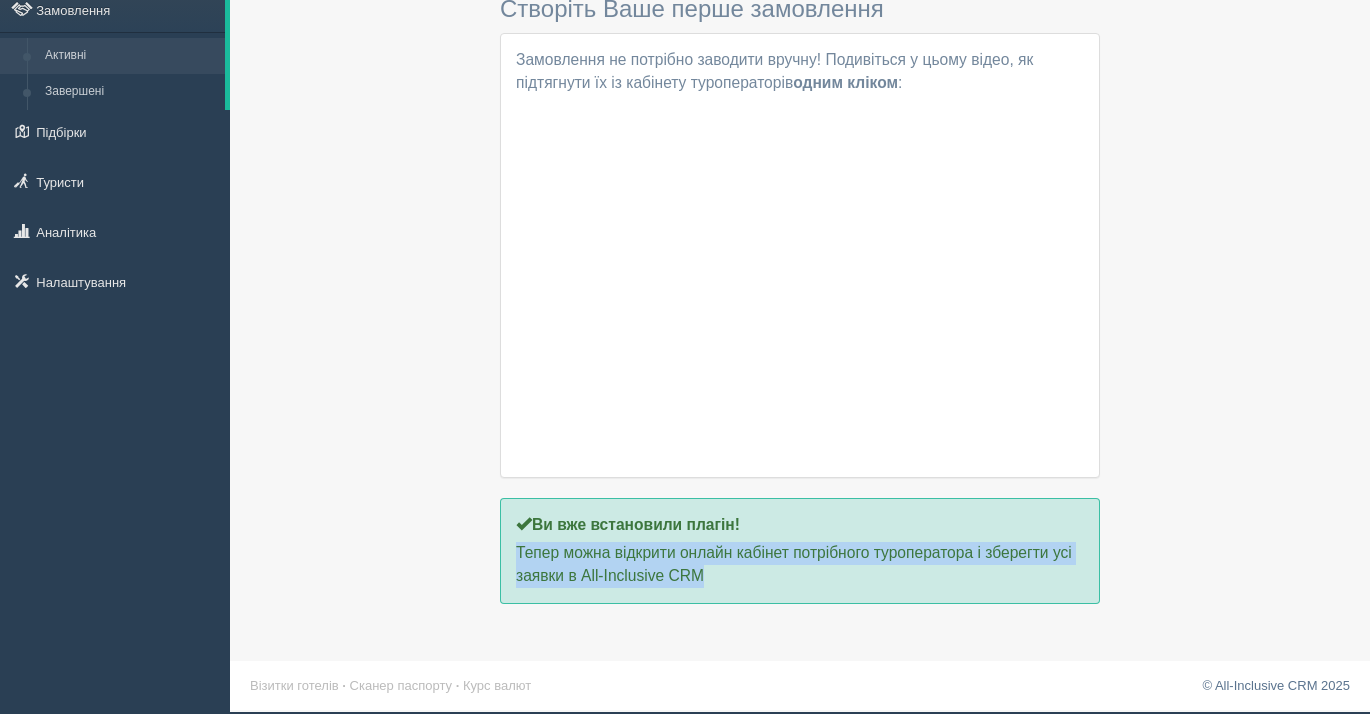 drag, startPoint x: 489, startPoint y: 676, endPoint x: 490, endPoint y: 725, distance: 49.010204 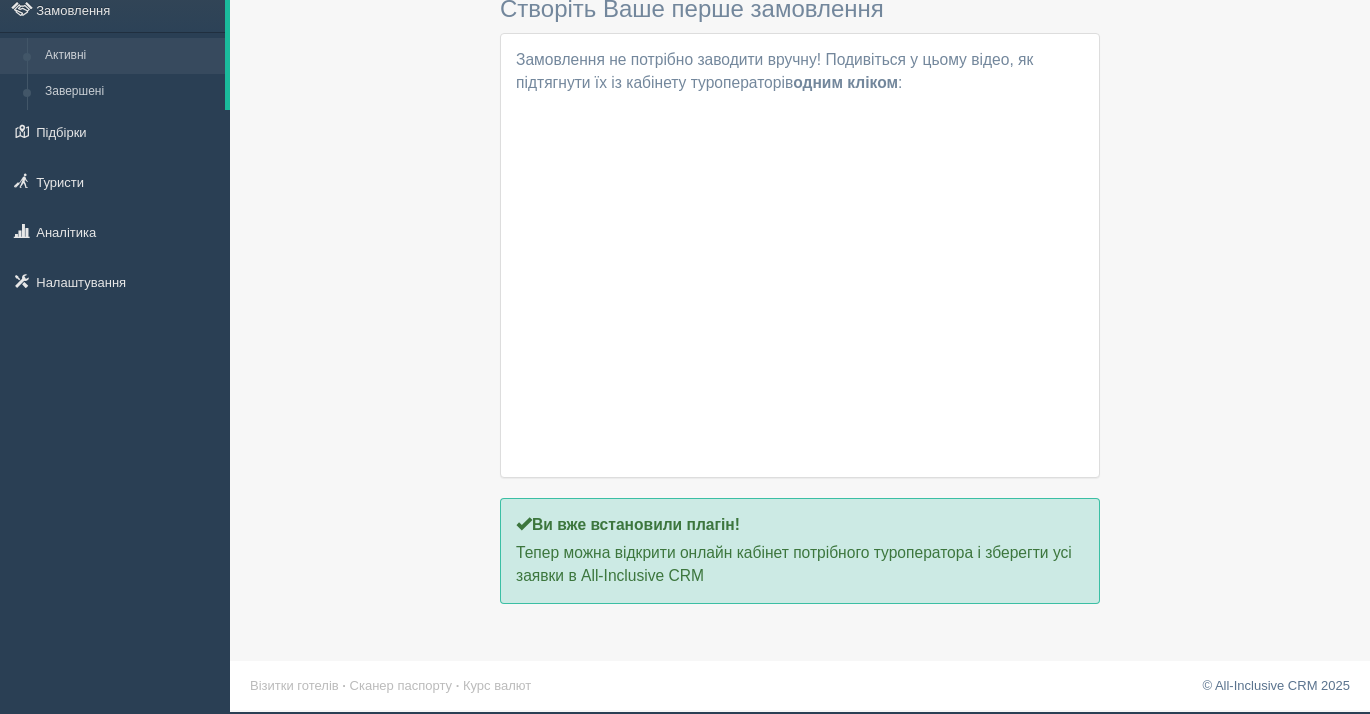 click on "Створіть Ваше перше замовлення
Замовлення не потрібно заводити вручну! Подивіться у цьому відео, як підтягнути їх із кабінету туроператорів  одним кліком  :
Для інтеграції з онлайн кабінетом туроператорів, будь ласка, встановіть Chrome Plugin" at bounding box center (800, 296) 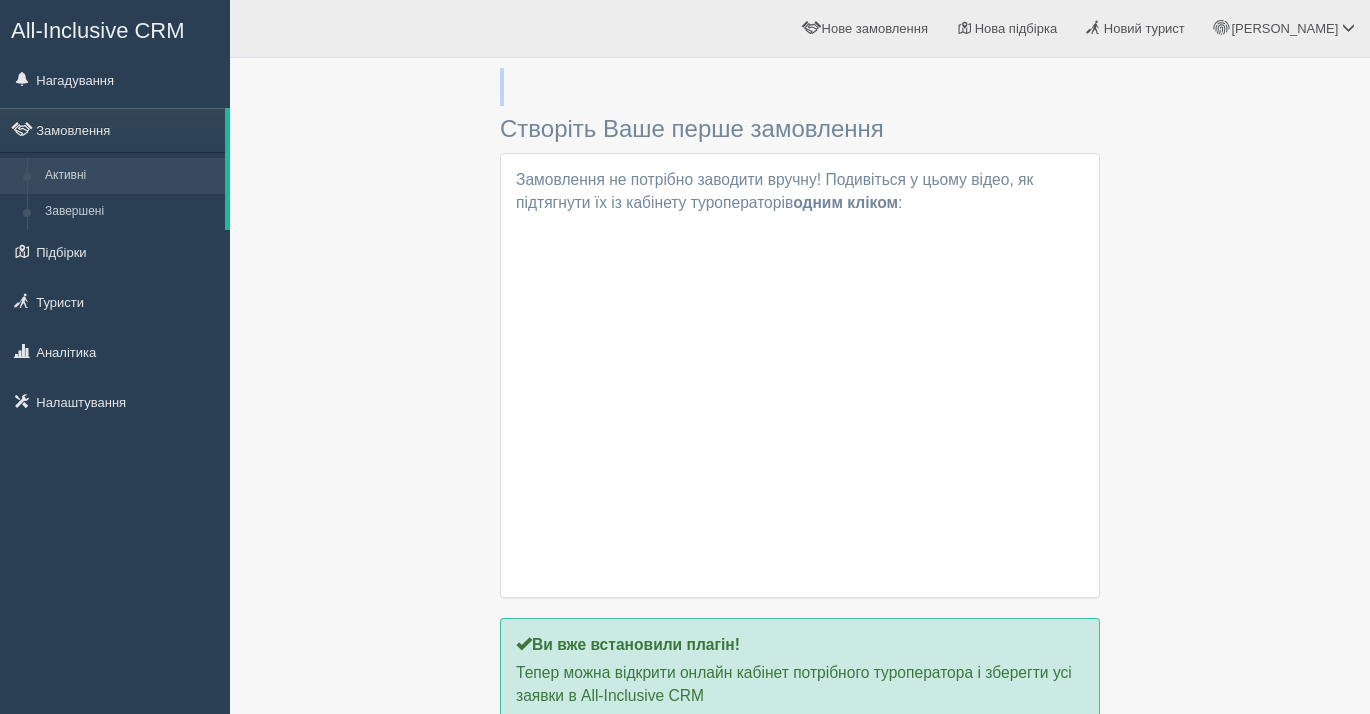 drag, startPoint x: 257, startPoint y: 16, endPoint x: 254, endPoint y: -102, distance: 118.03813 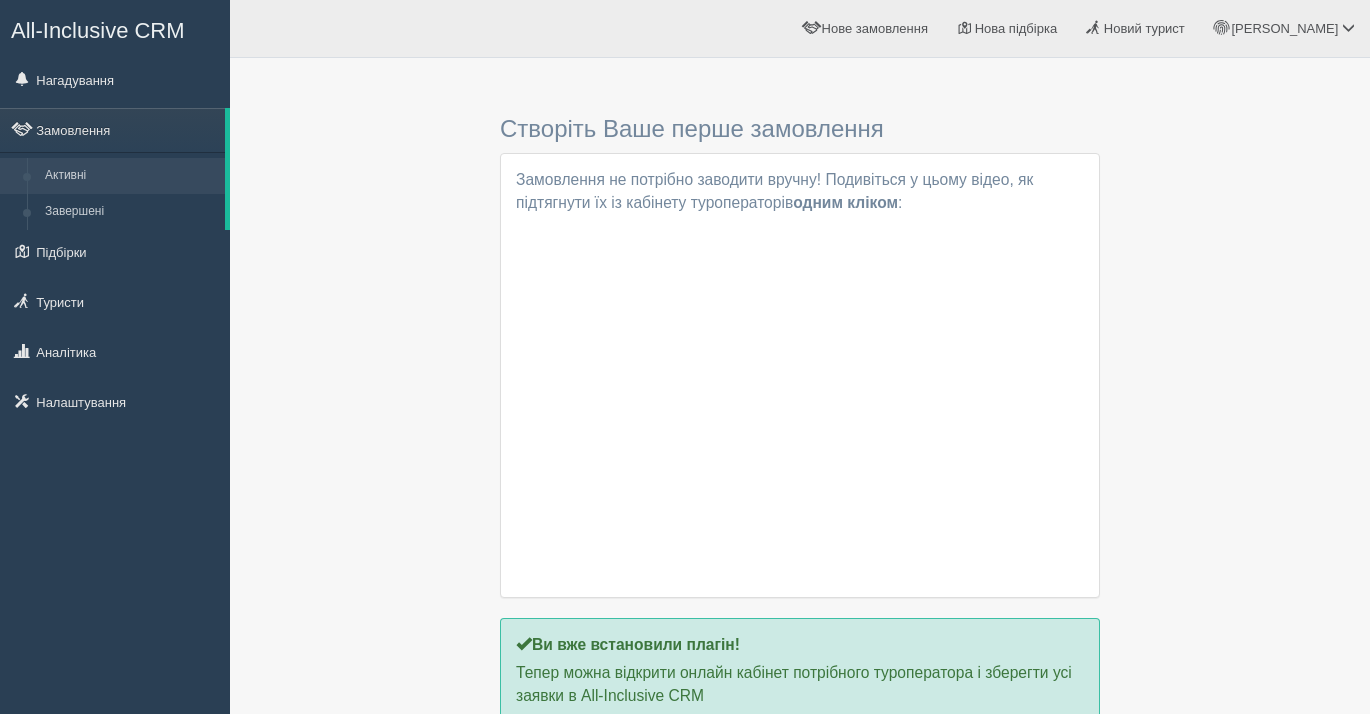 click on "Створіть Ваше перше замовлення
Замовлення не потрібно заводити вручну! Подивіться у цьому відео, як підтягнути їх із кабінету туроператорів  одним кліком  :
Для інтеграції з онлайн кабінетом туроператорів, будь ласка, встановіть Chrome Plugin
Встановити Chrome Plugin" at bounding box center (800, 396) 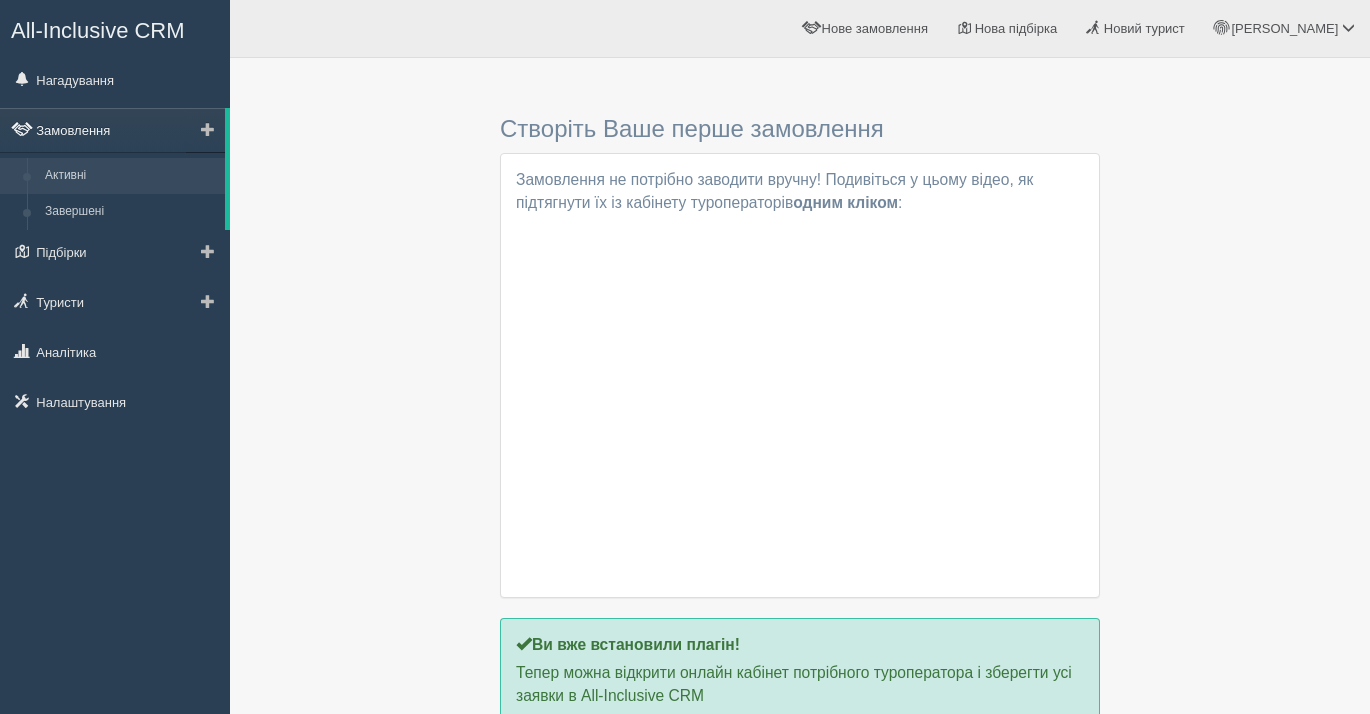 click on "Замовлення" at bounding box center (112, 130) 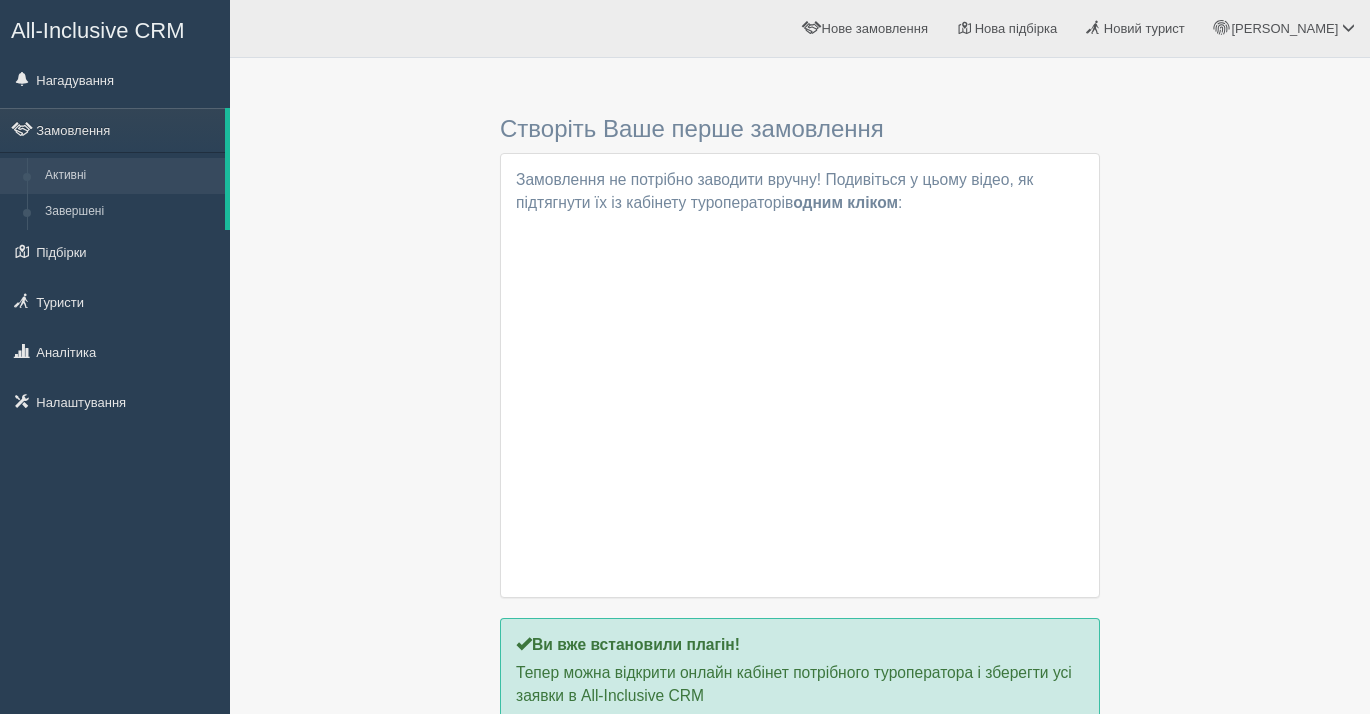 scroll, scrollTop: 0, scrollLeft: 0, axis: both 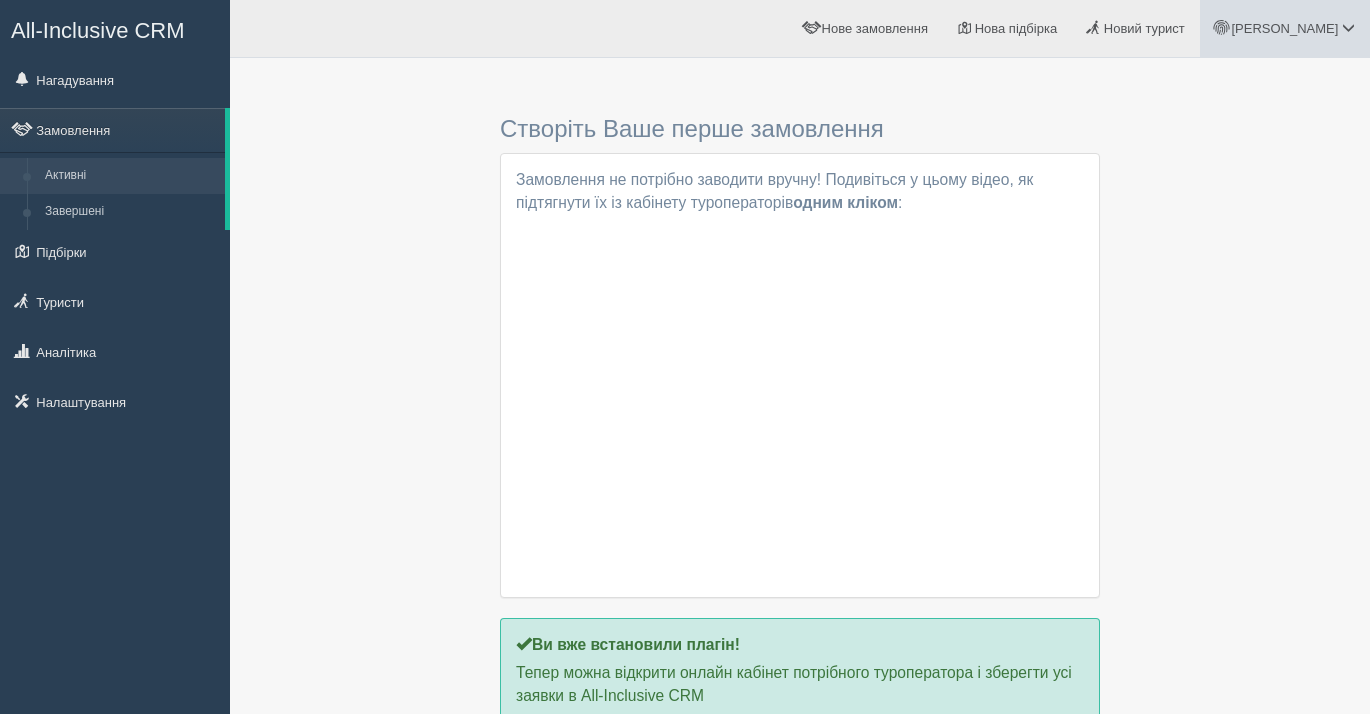 click on "[PERSON_NAME]" at bounding box center [1284, 28] 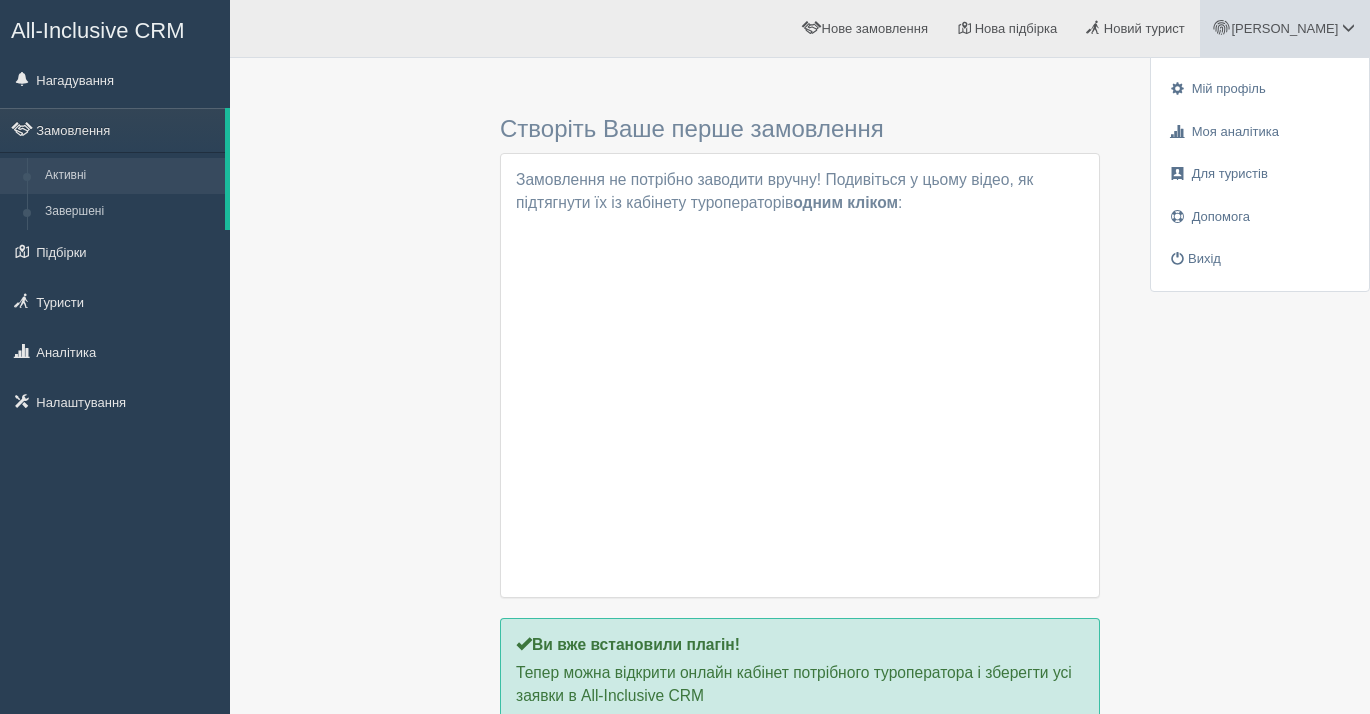 click on "[PERSON_NAME]" at bounding box center [1284, 28] 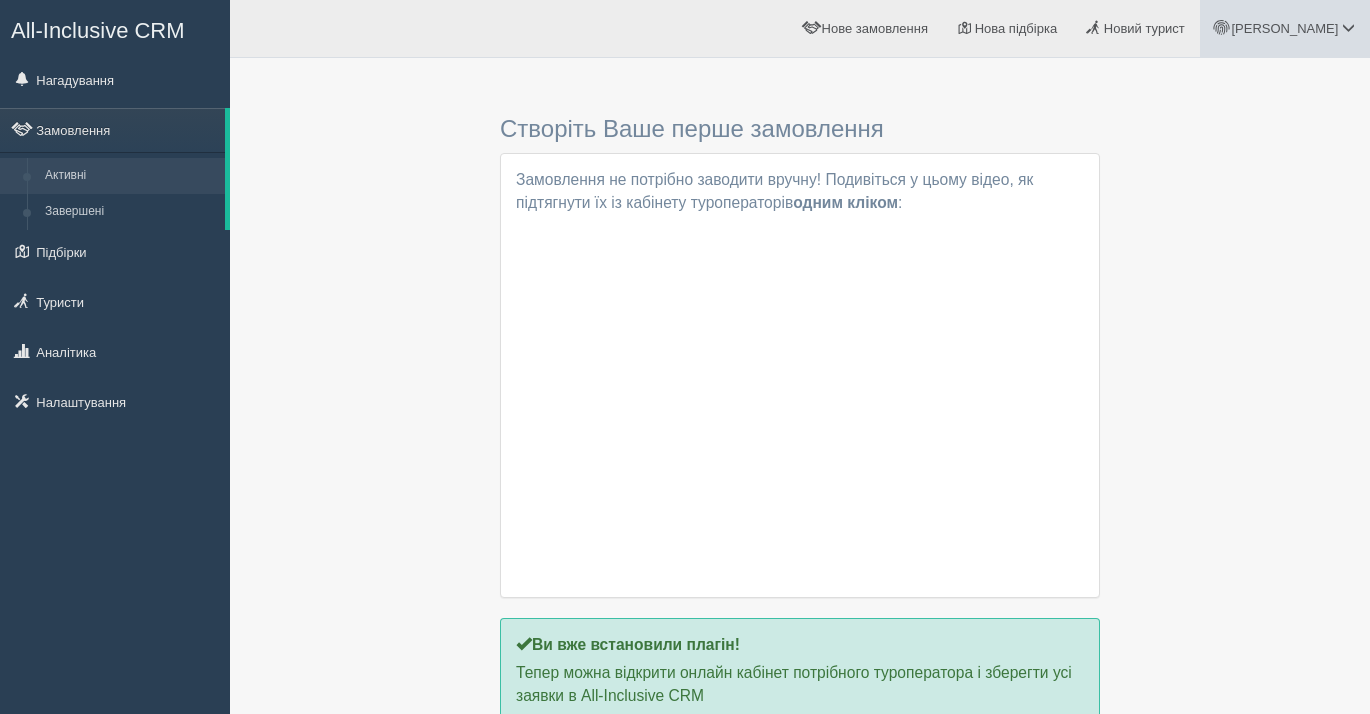 click on "[PERSON_NAME]" at bounding box center [1284, 28] 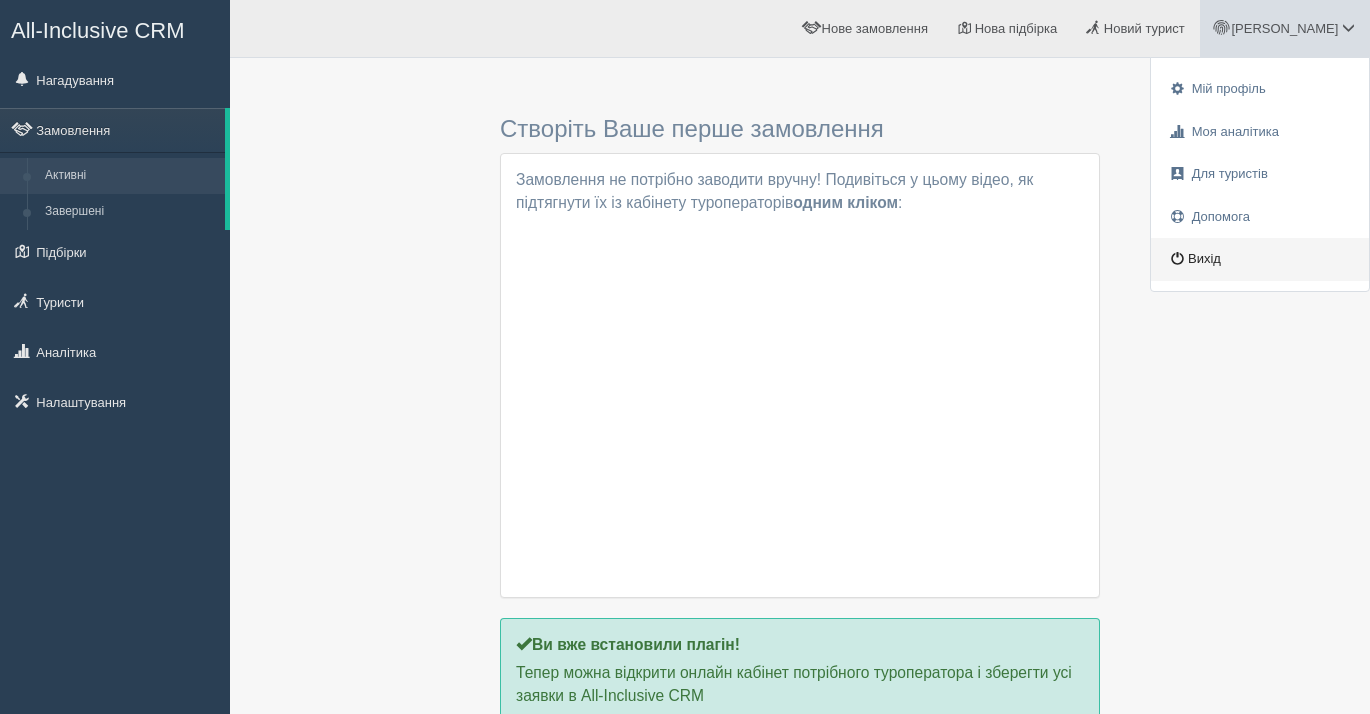 click on "Вихід" at bounding box center (1260, 259) 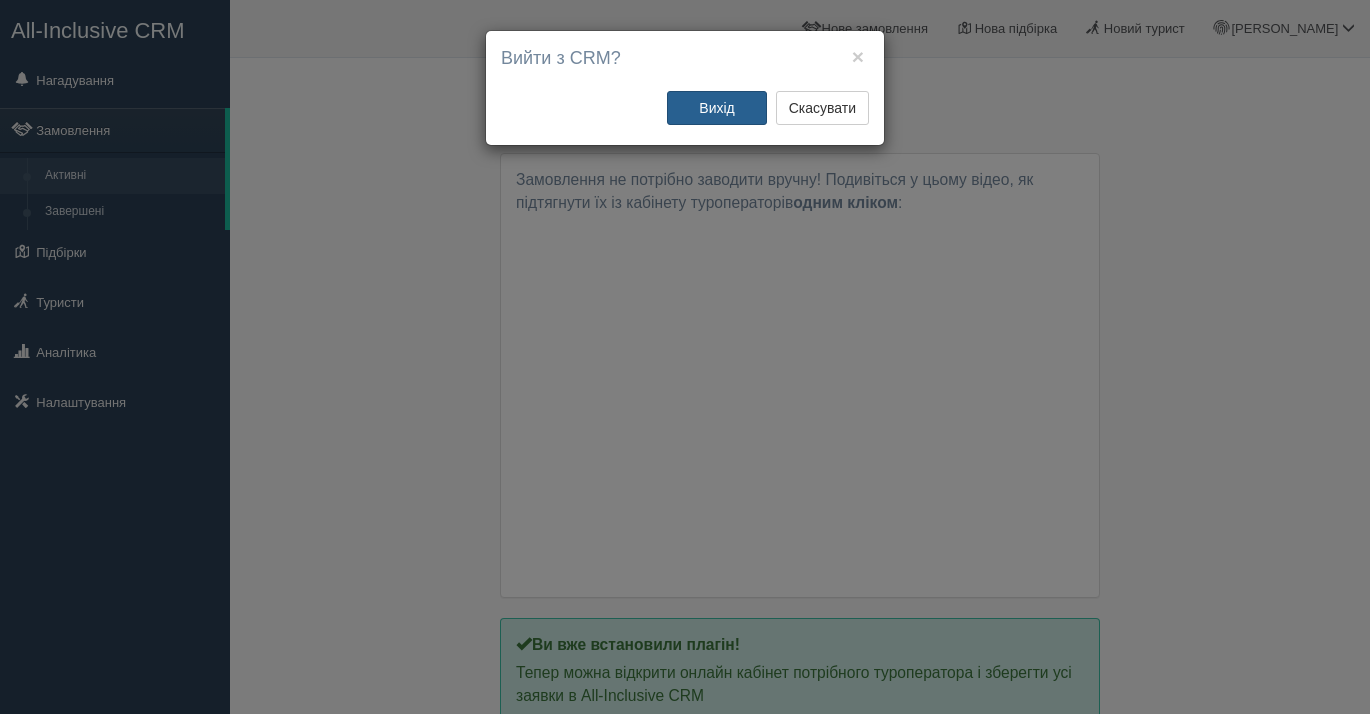 click on "Вихід" at bounding box center (717, 108) 